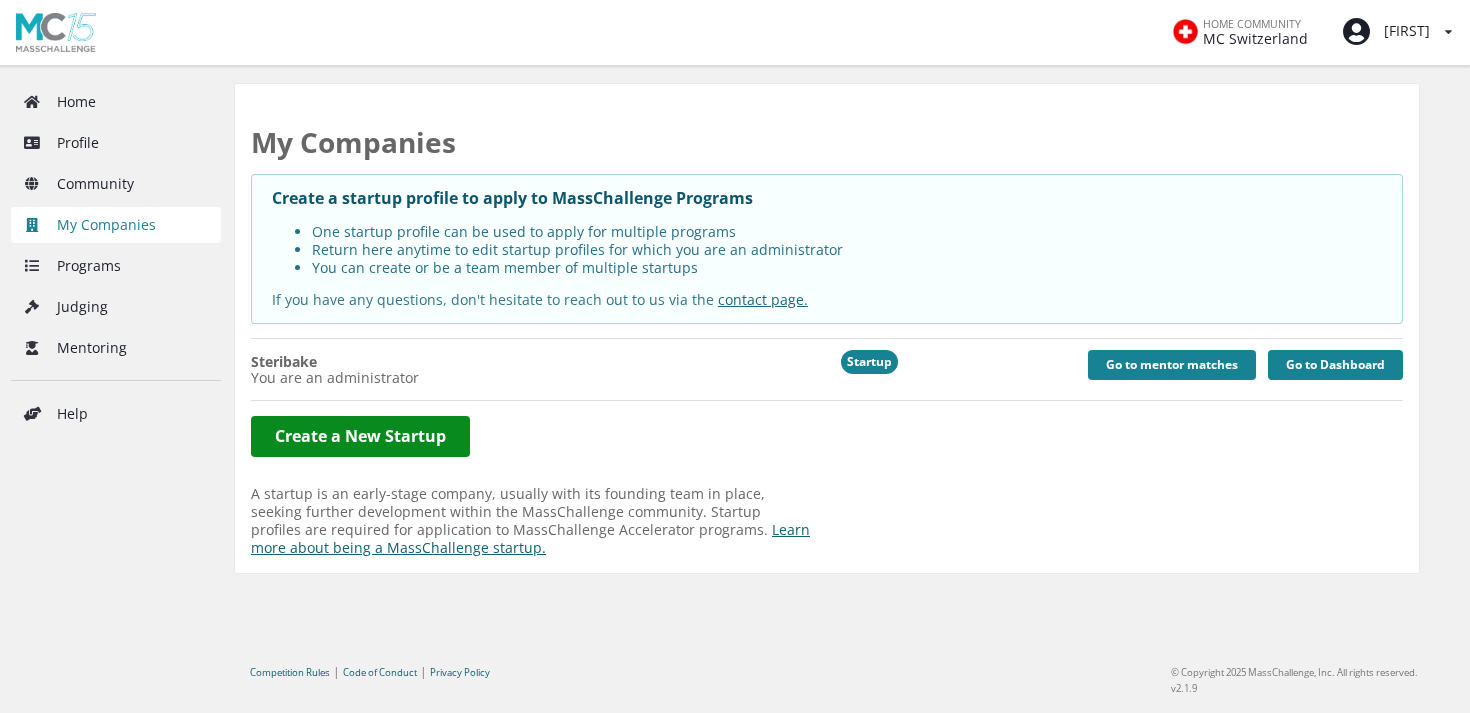 scroll, scrollTop: 0, scrollLeft: 0, axis: both 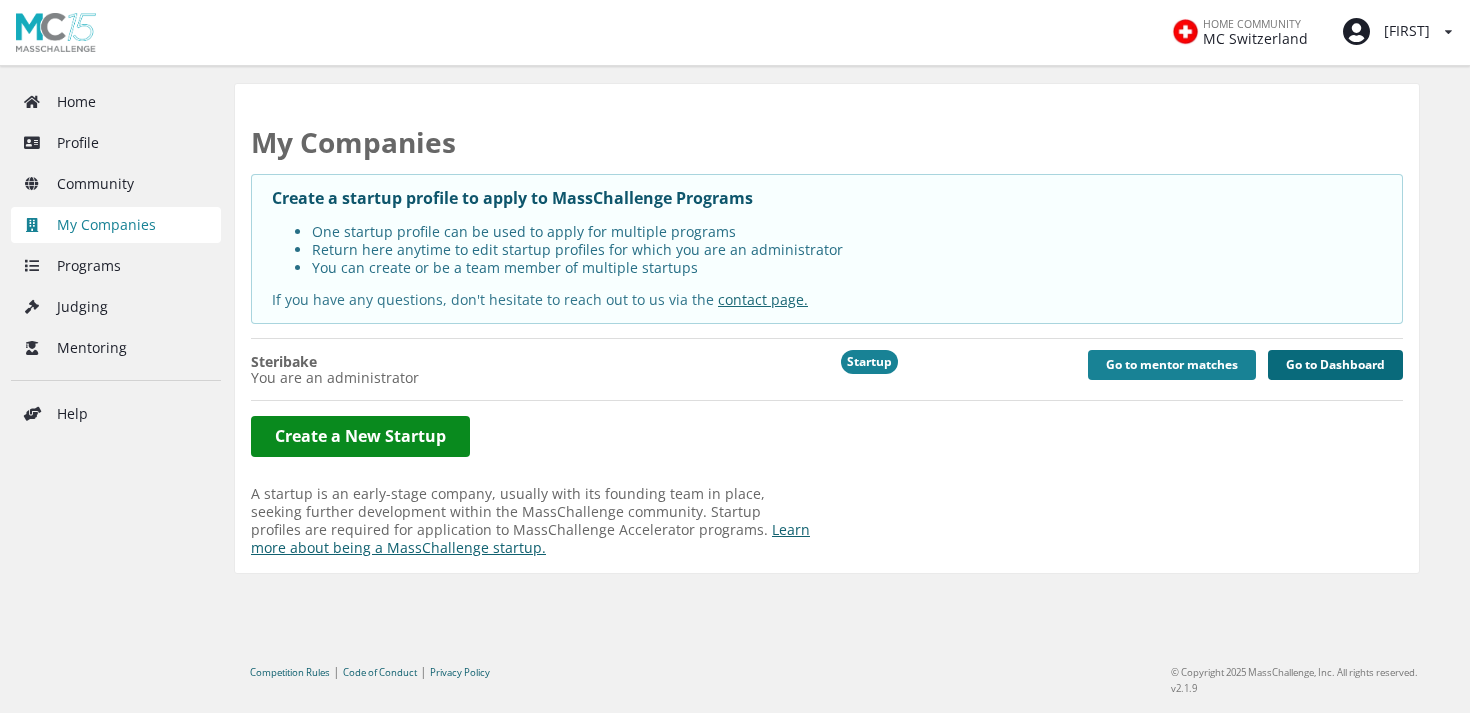click on "Go to Dashboard" at bounding box center [1335, 365] 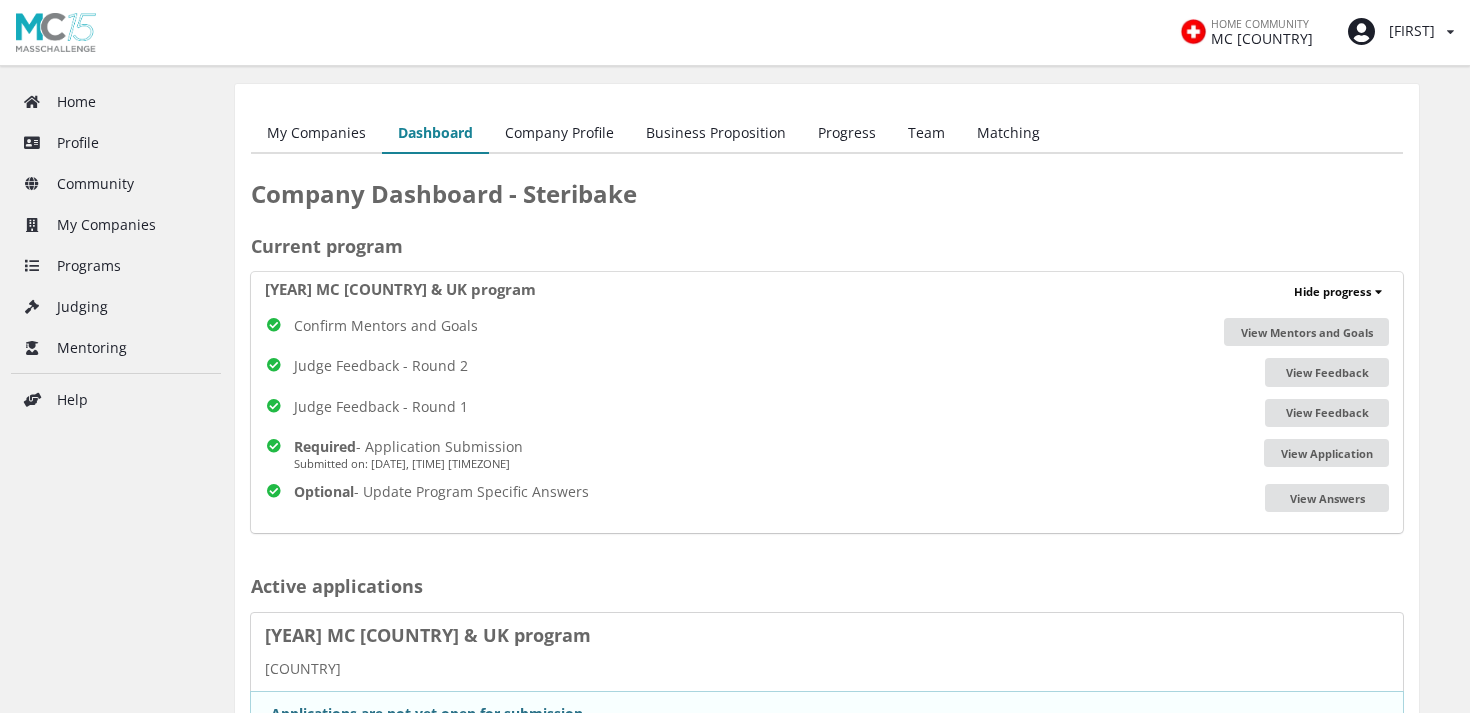 scroll, scrollTop: 0, scrollLeft: 0, axis: both 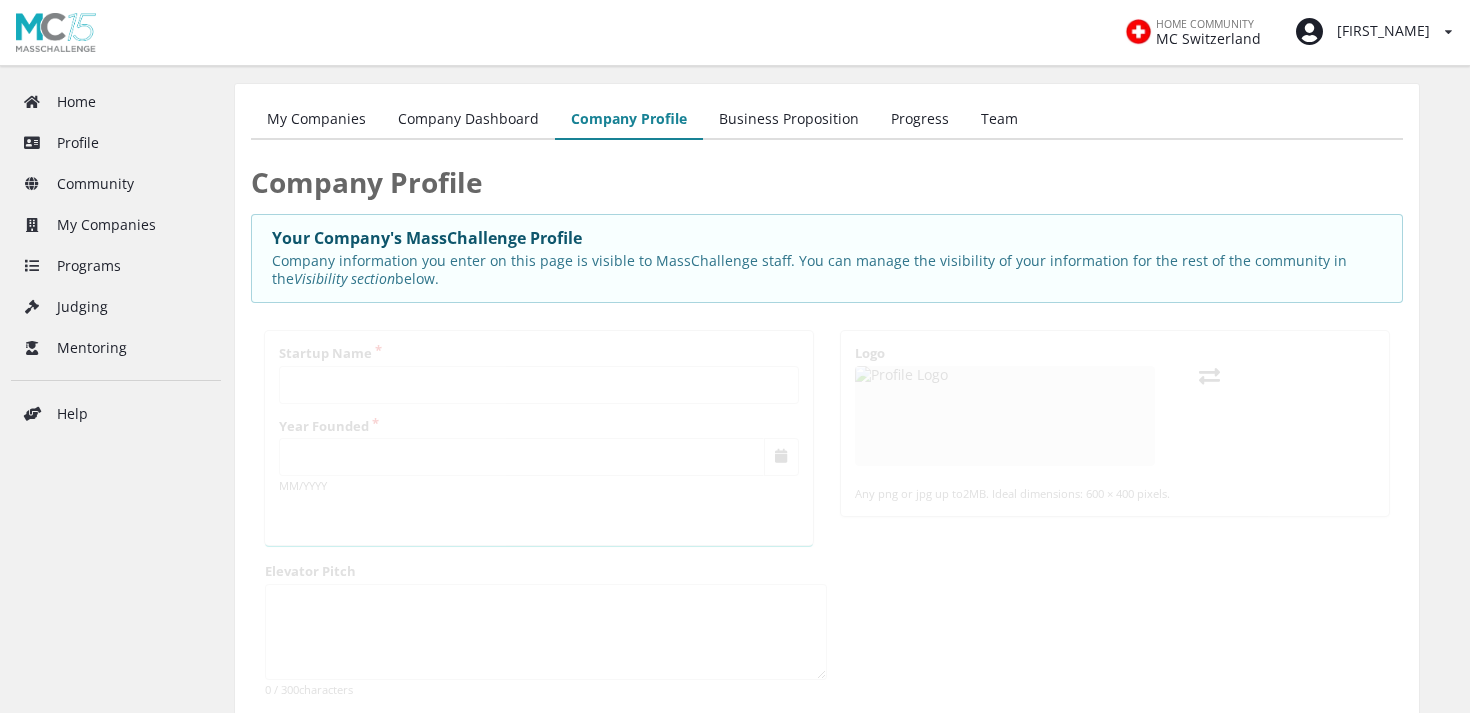 click on "My Companies Company Dashboard Company Profile Business Proposition Progress Team Company Profile Your Company's MassChallenge Profile Company information you enter on this page is visible to MassChallenge staff. You can manage the visibility of your information for the rest of the community in the  Visibility section  below. Startup Name Year Founded MM/YYYY Logo   Any png or jpg up to  2MB . Ideal dimensions: 600 × 400 pixels. Elevator Pitch 0   /   300  characters Video Elevator Pitch URL Upload your 1-3 minute video pitch to Vimeo or Youtube. Paste the shared link here. Primary Industry *   ---------- Sub-Industry   * No results found. You may select up to 2 related industries. Location Country Of Primary Operations:  *   Select Country from the list Street Address State/Region/Province   Select State/Region/Province from the list City   Select City from the list Postal/Zip Code VISIBILITY Public Your startup profile will be published to the entire MassChallenge community and publicly at   Stealth    * @" at bounding box center [827, 1373] 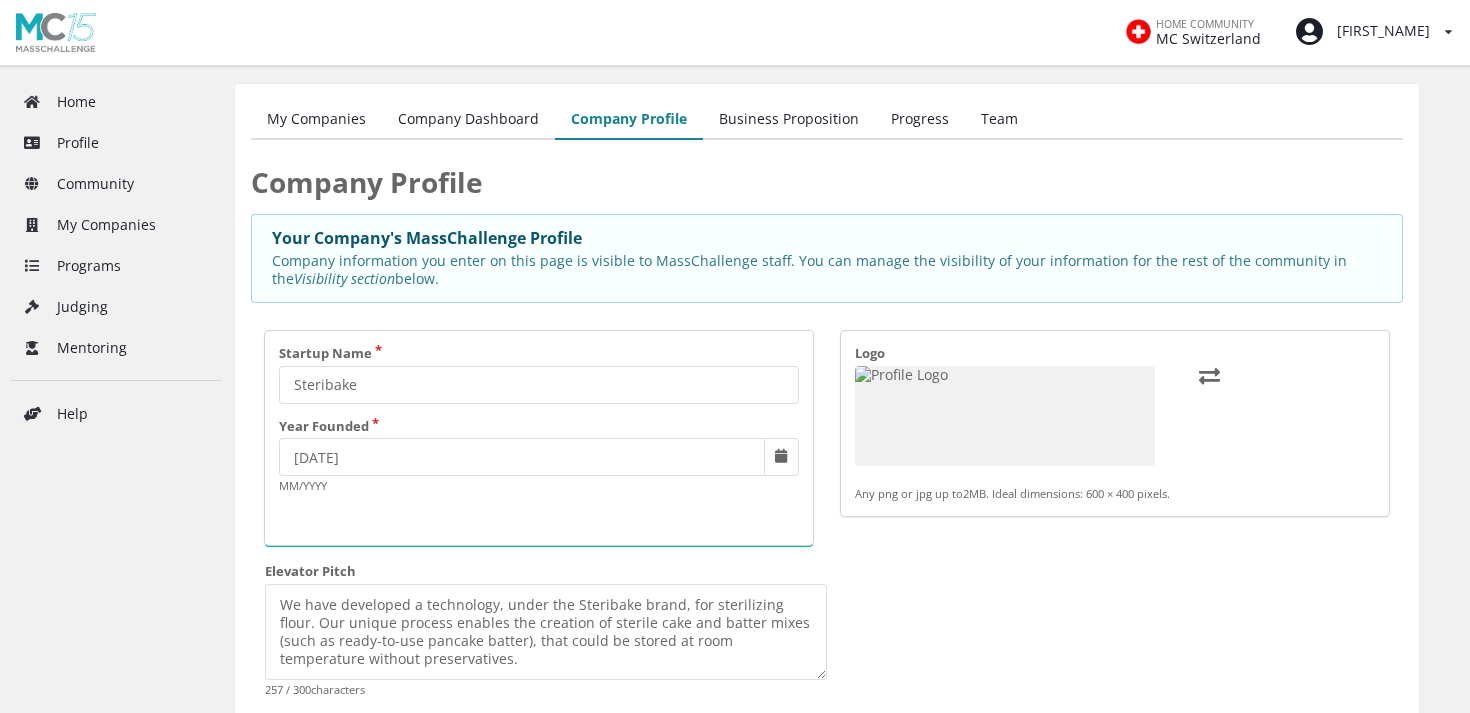 click on "Team" at bounding box center (999, 120) 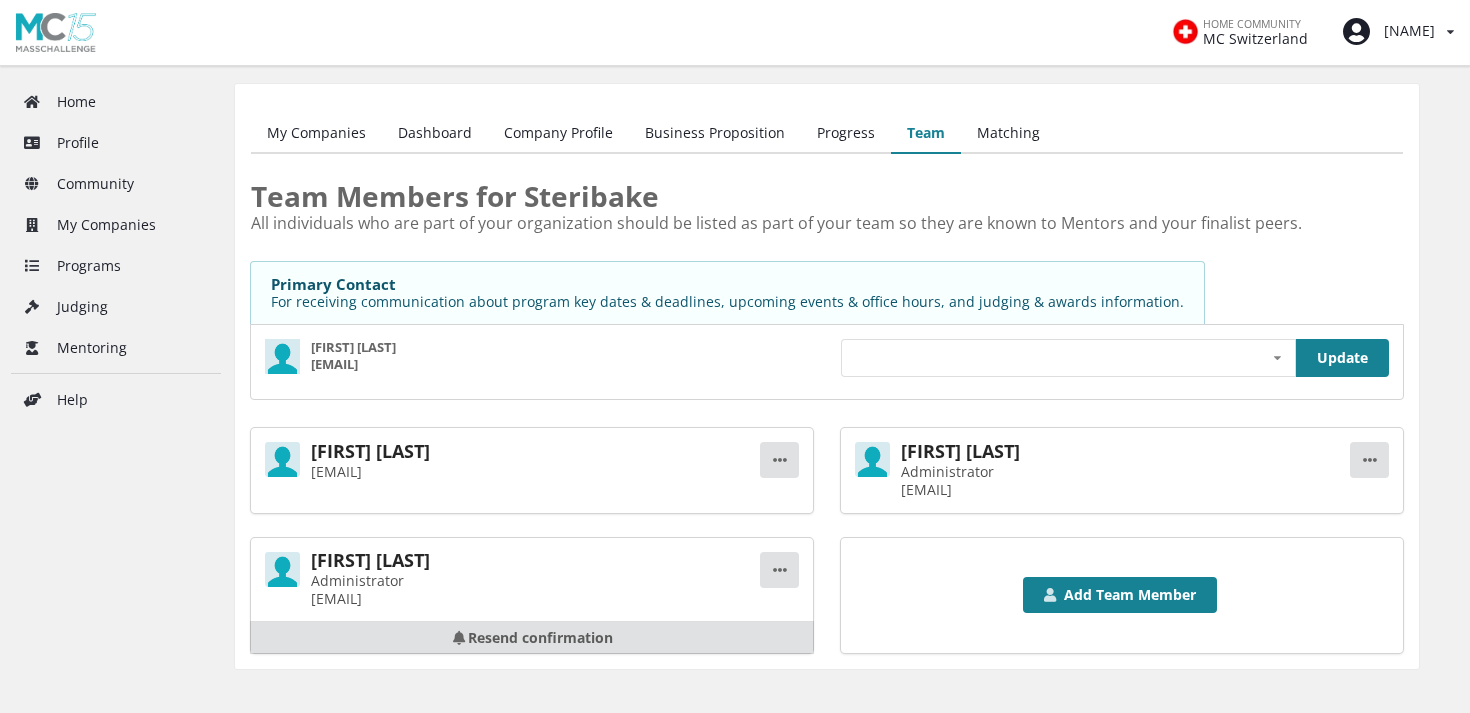 scroll, scrollTop: 109, scrollLeft: 0, axis: vertical 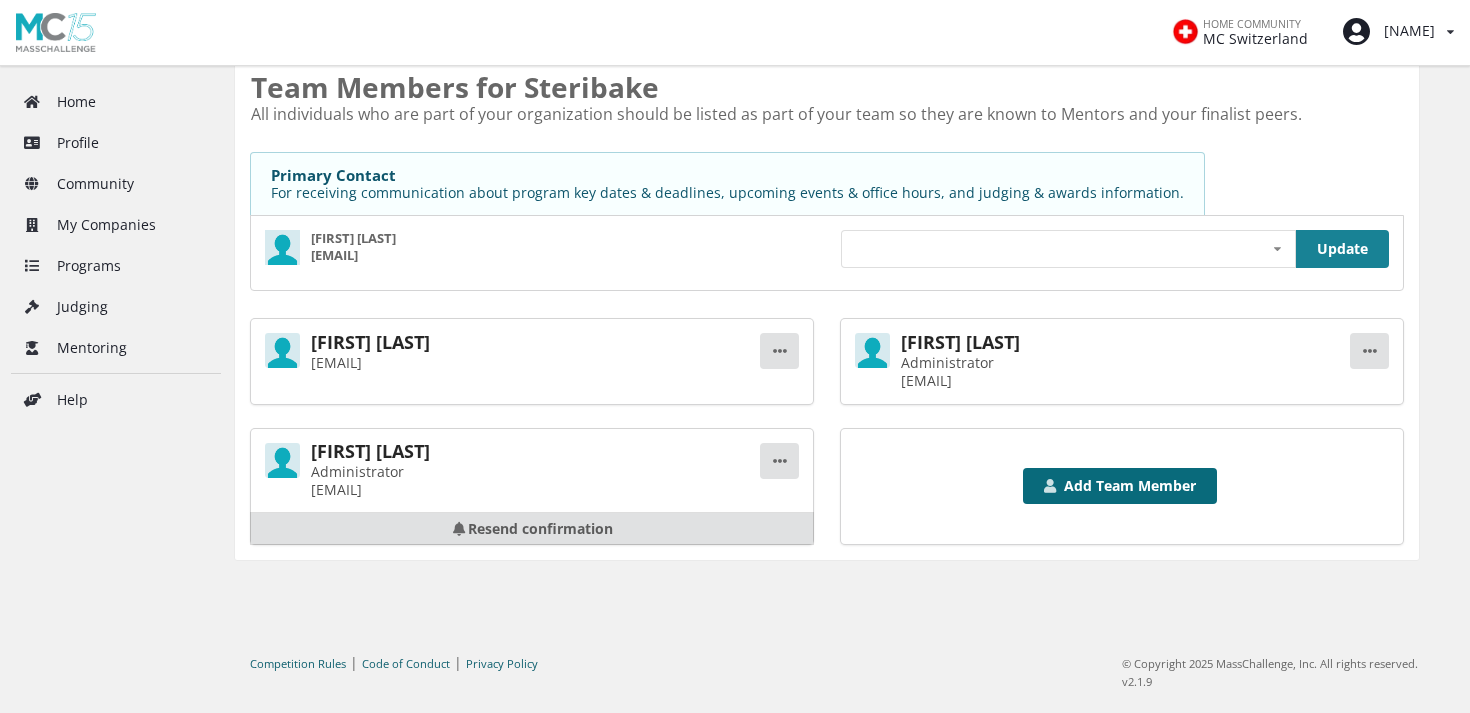 click on "Add Team Member" at bounding box center [1120, 486] 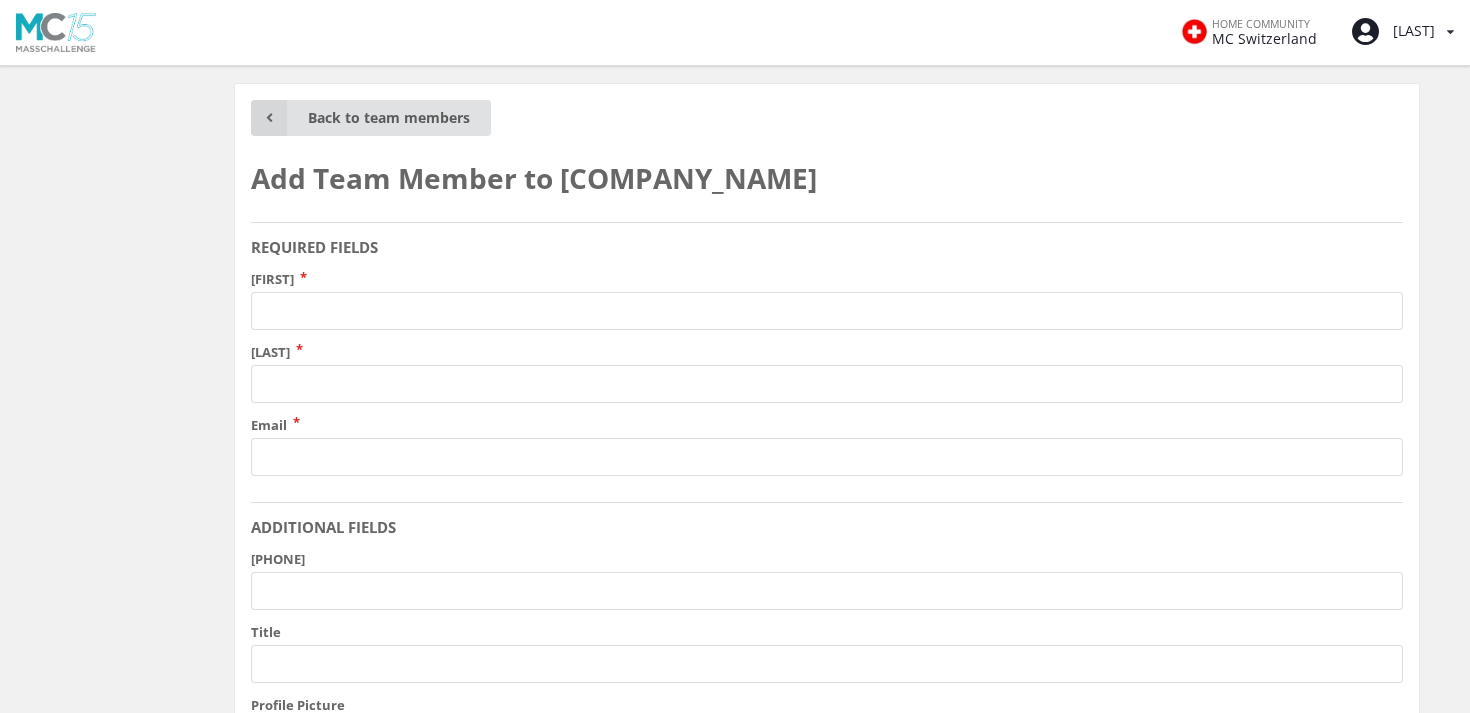 scroll, scrollTop: 0, scrollLeft: 0, axis: both 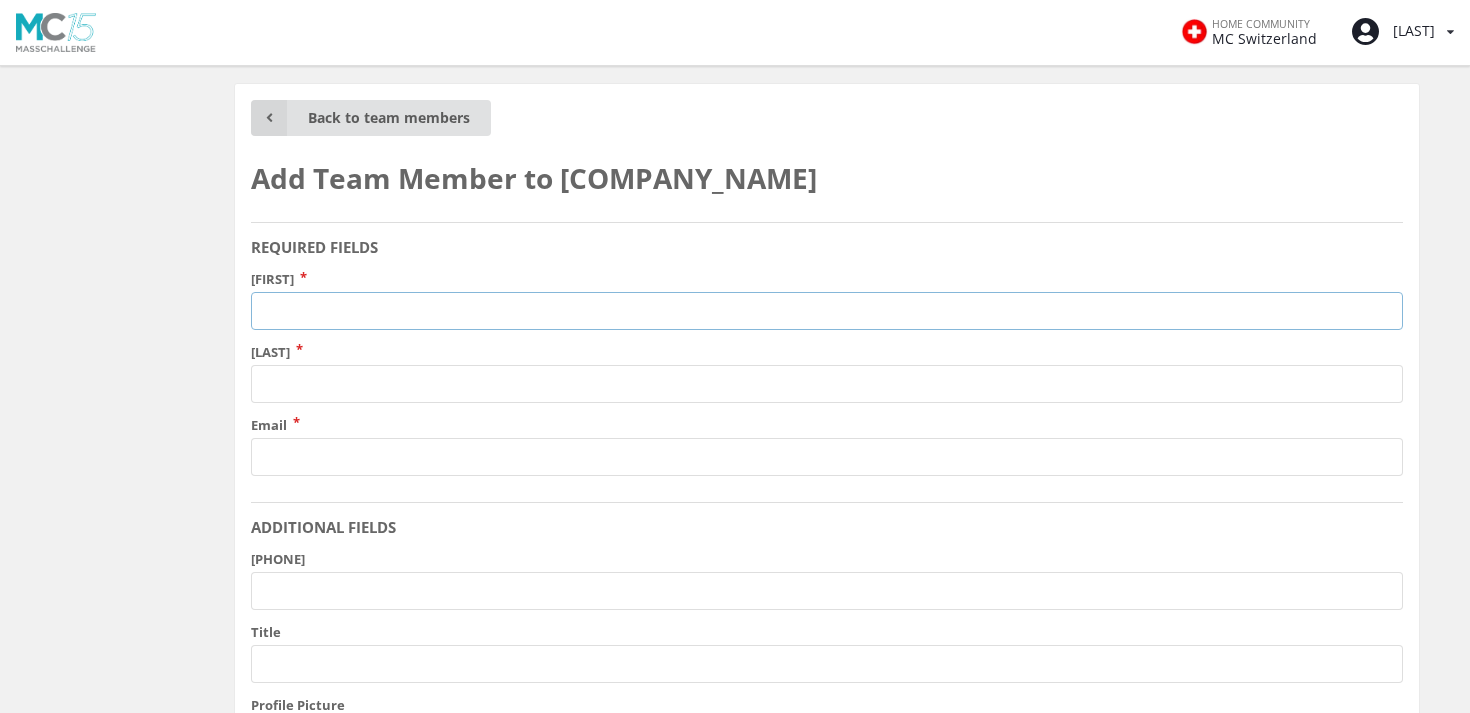 click on "First name" at bounding box center [827, 311] 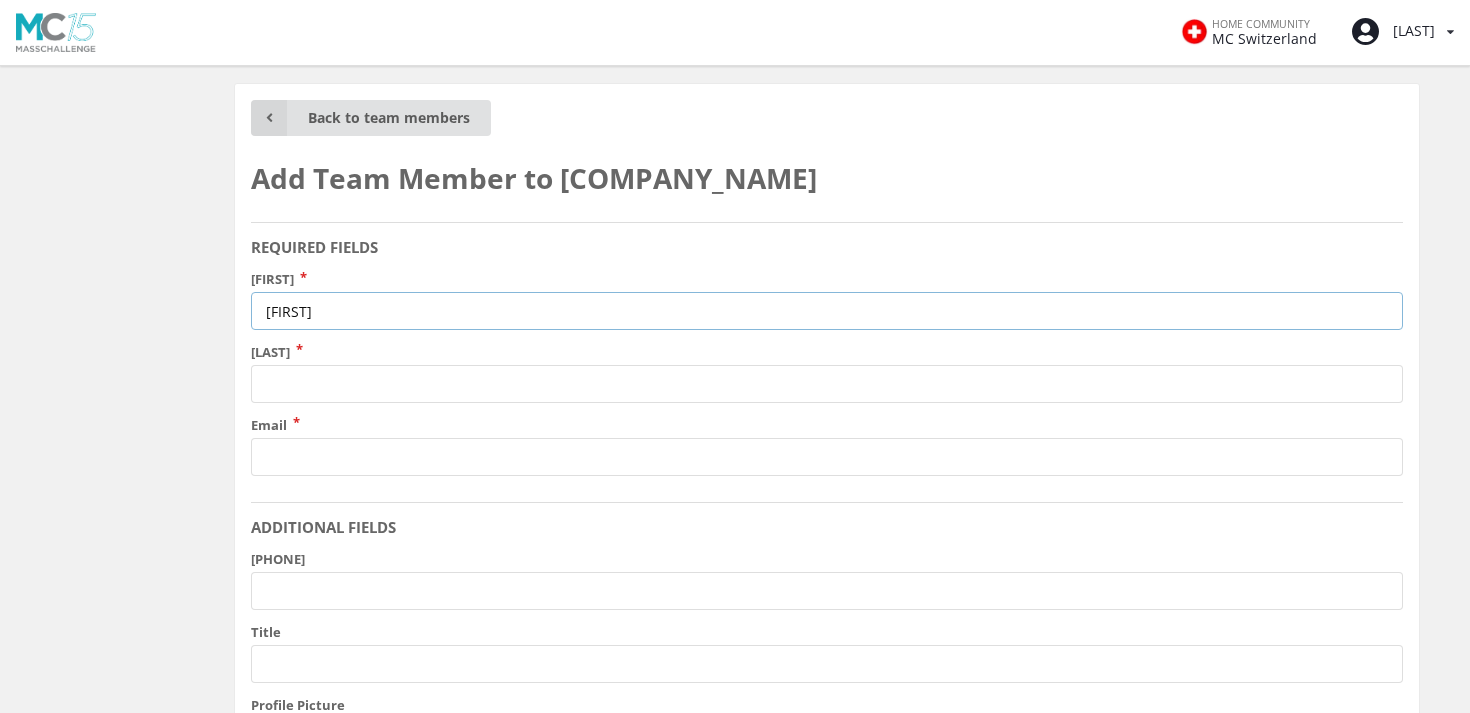 type on "Jonas" 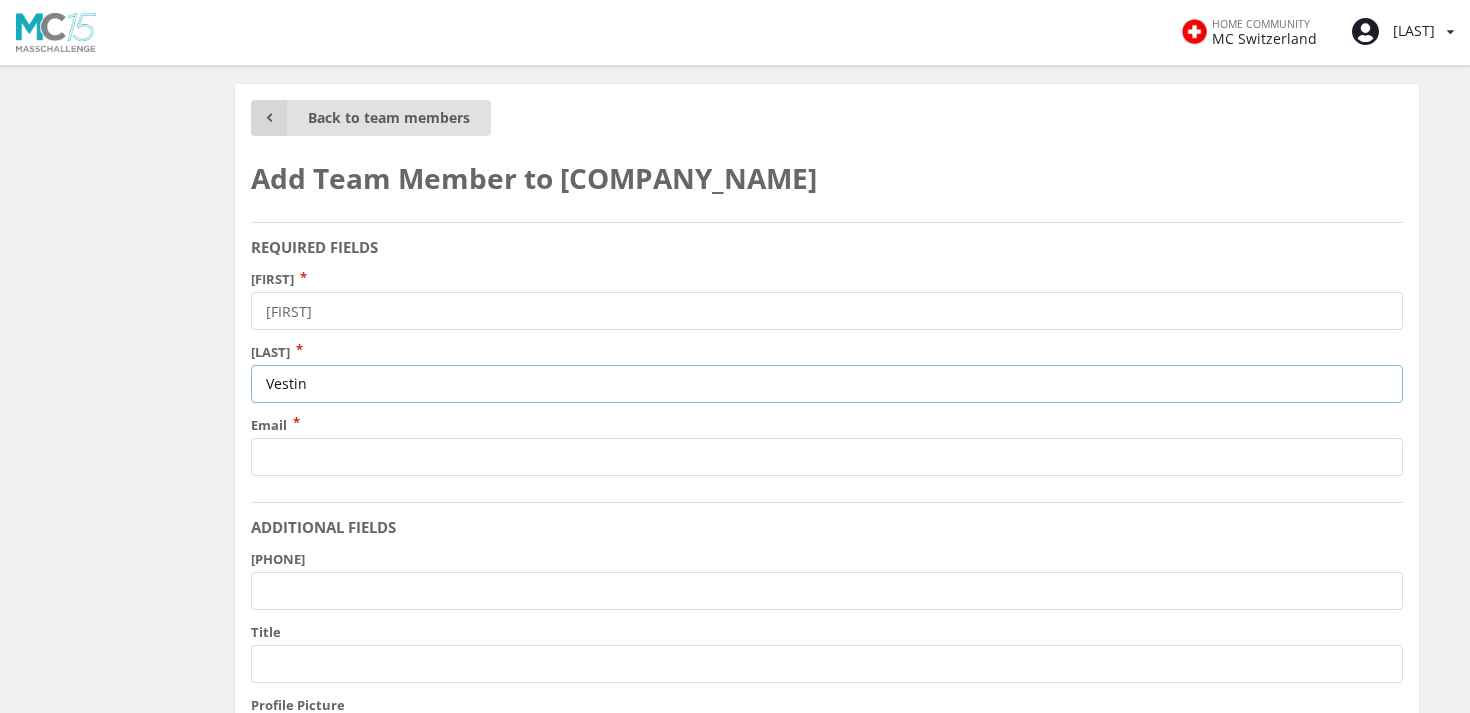 type on "Vestin" 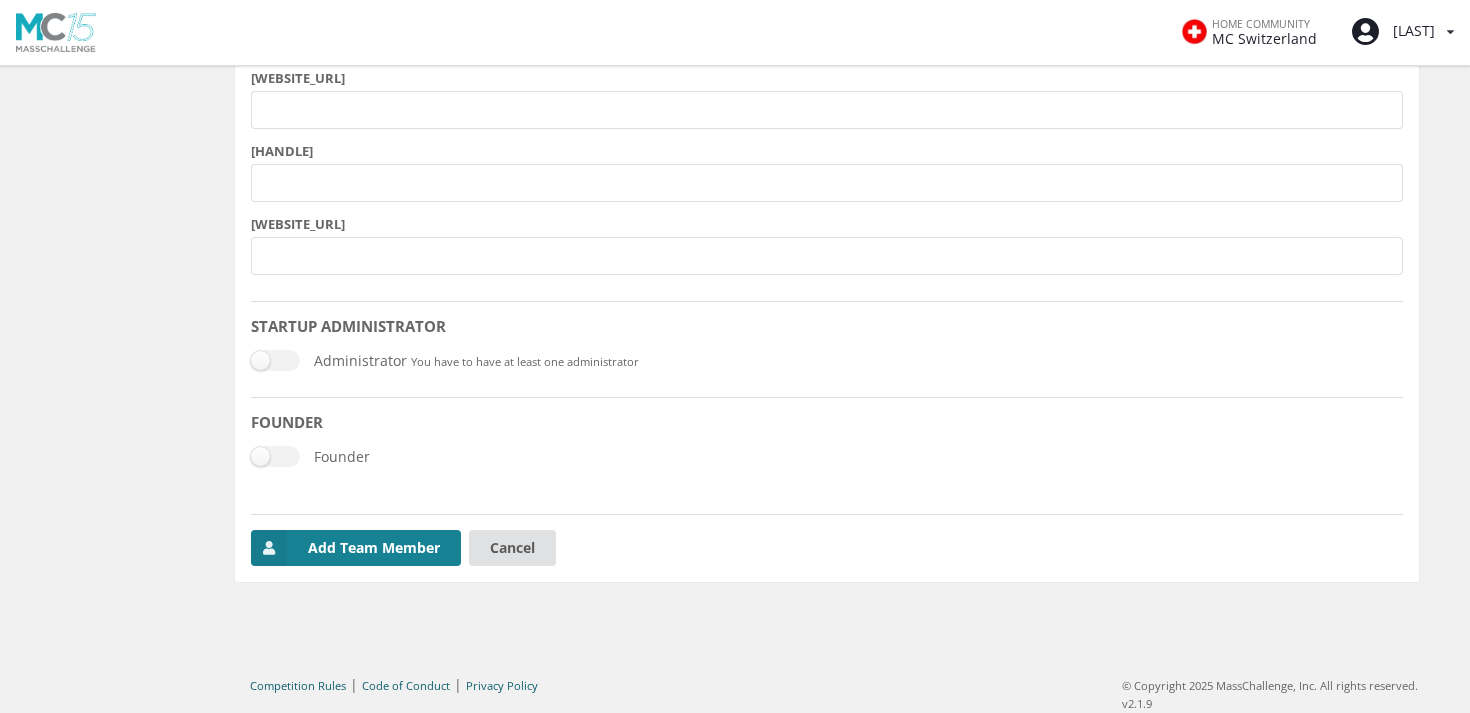 scroll, scrollTop: 1000, scrollLeft: 0, axis: vertical 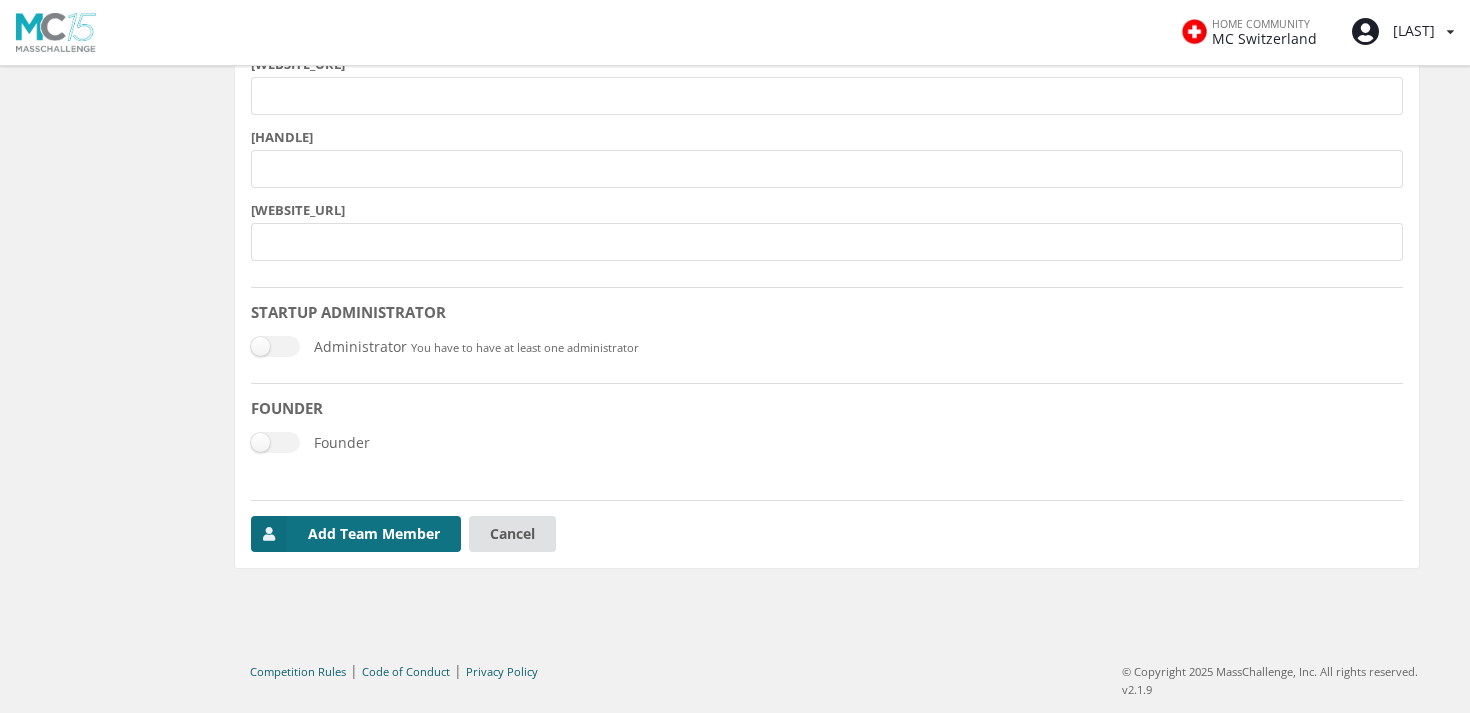 type on "jonas@steribake.com" 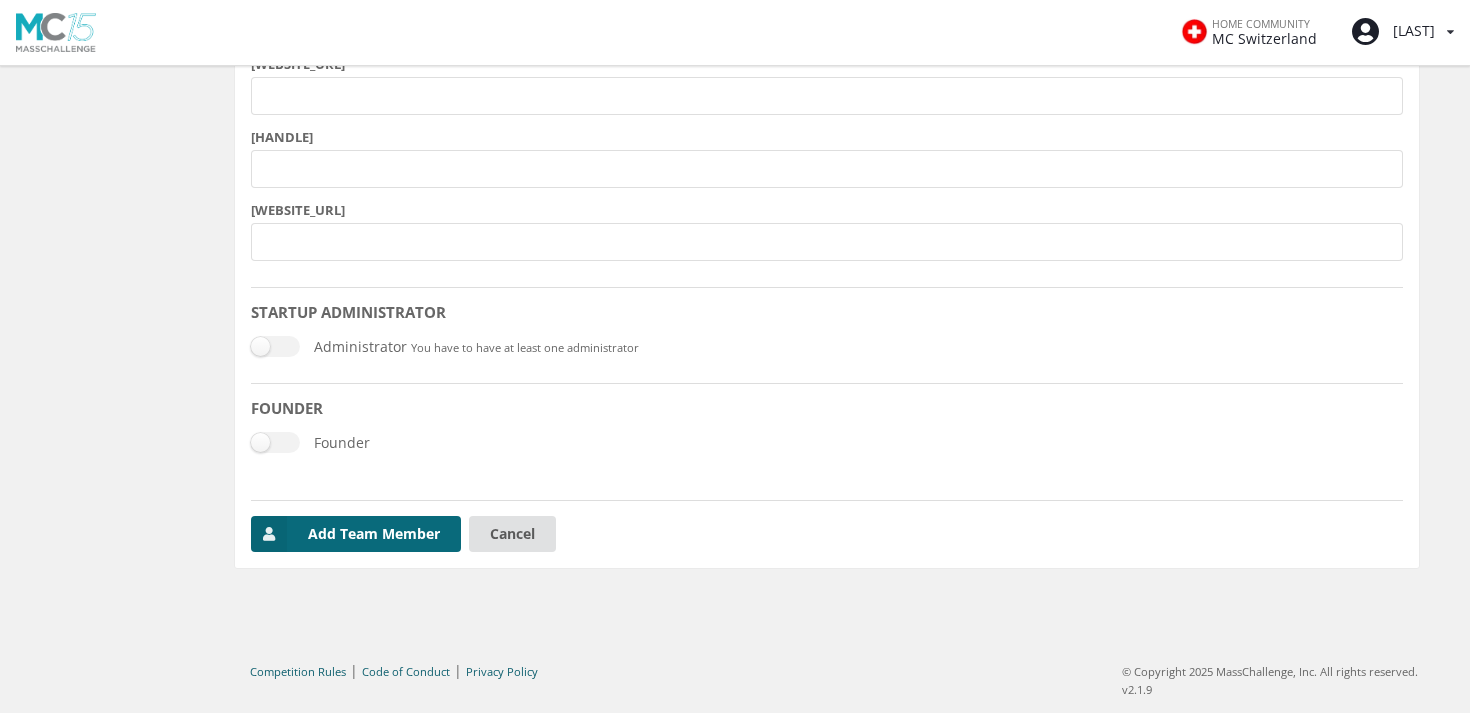 click on "Add Team Member" at bounding box center (356, 534) 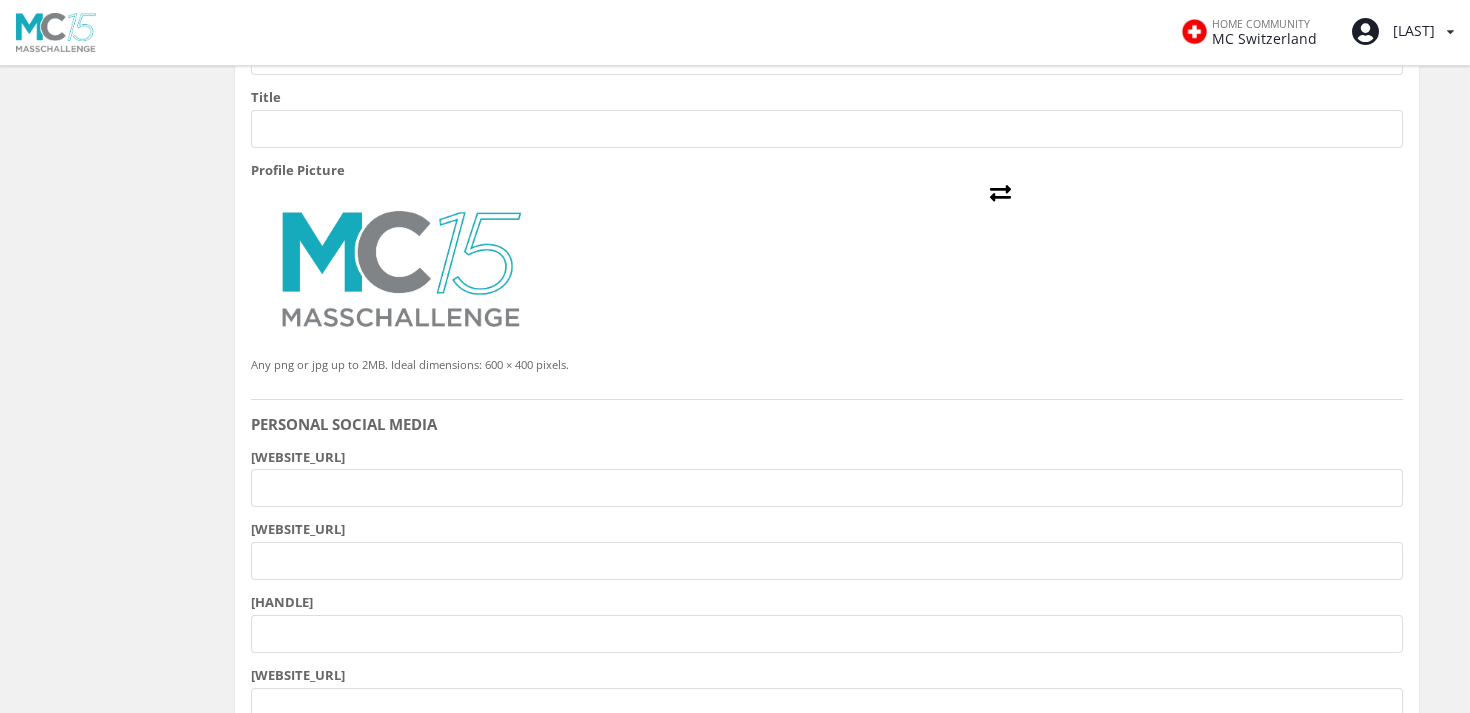 scroll, scrollTop: 521, scrollLeft: 0, axis: vertical 